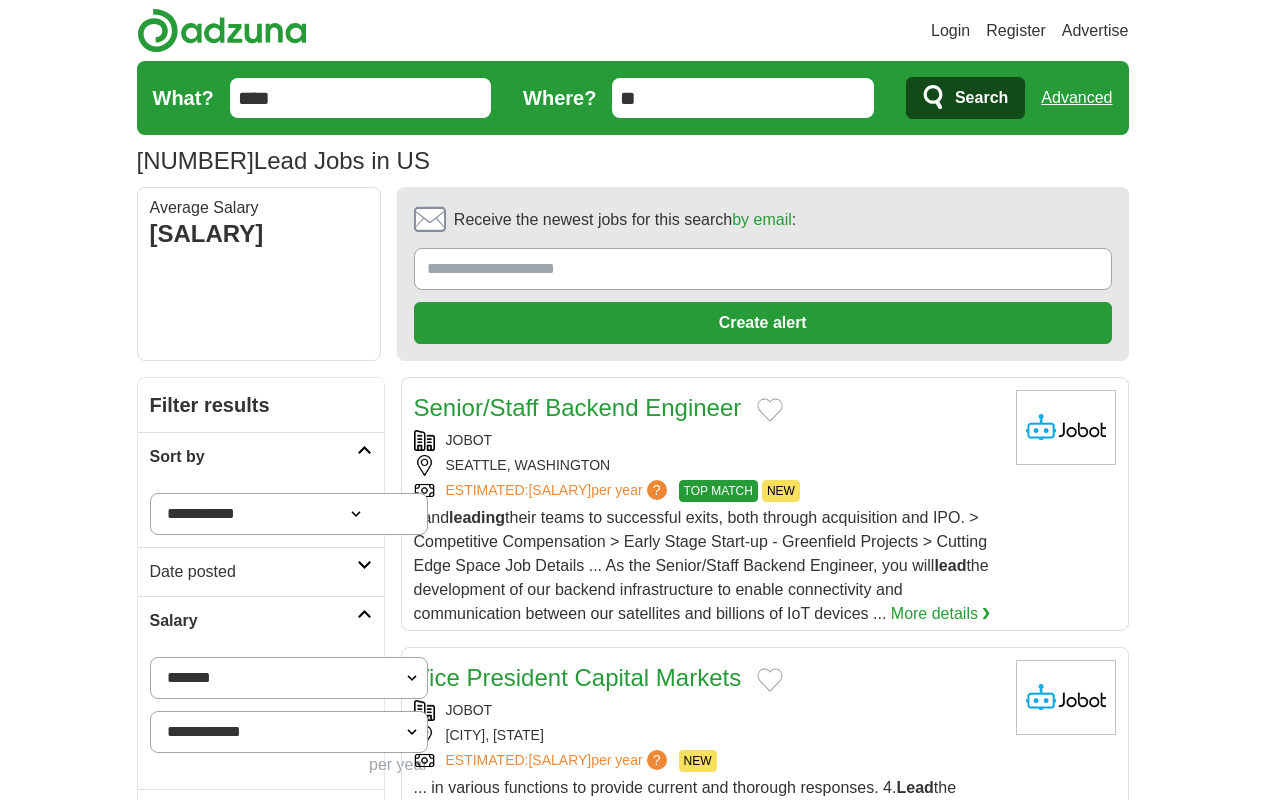 scroll, scrollTop: 0, scrollLeft: 0, axis: both 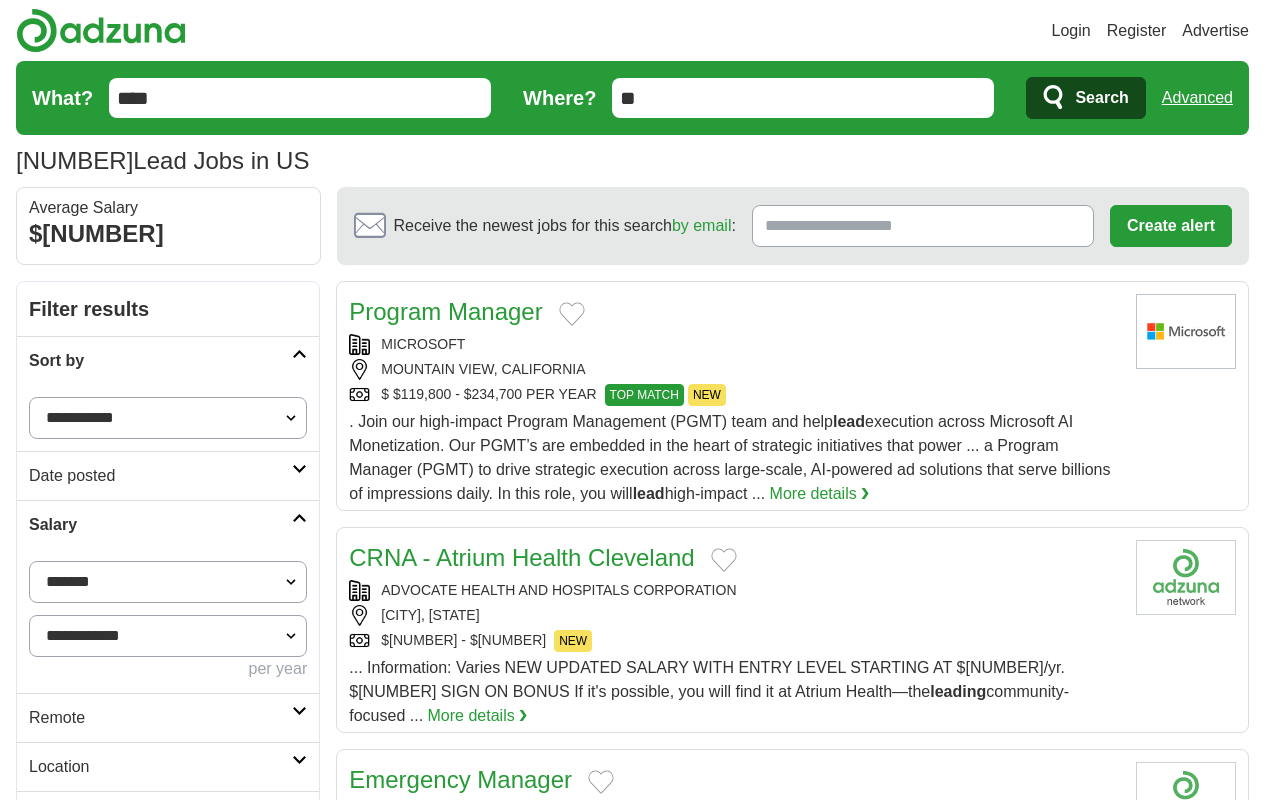click on "next ❯" at bounding box center (1036, 2902) 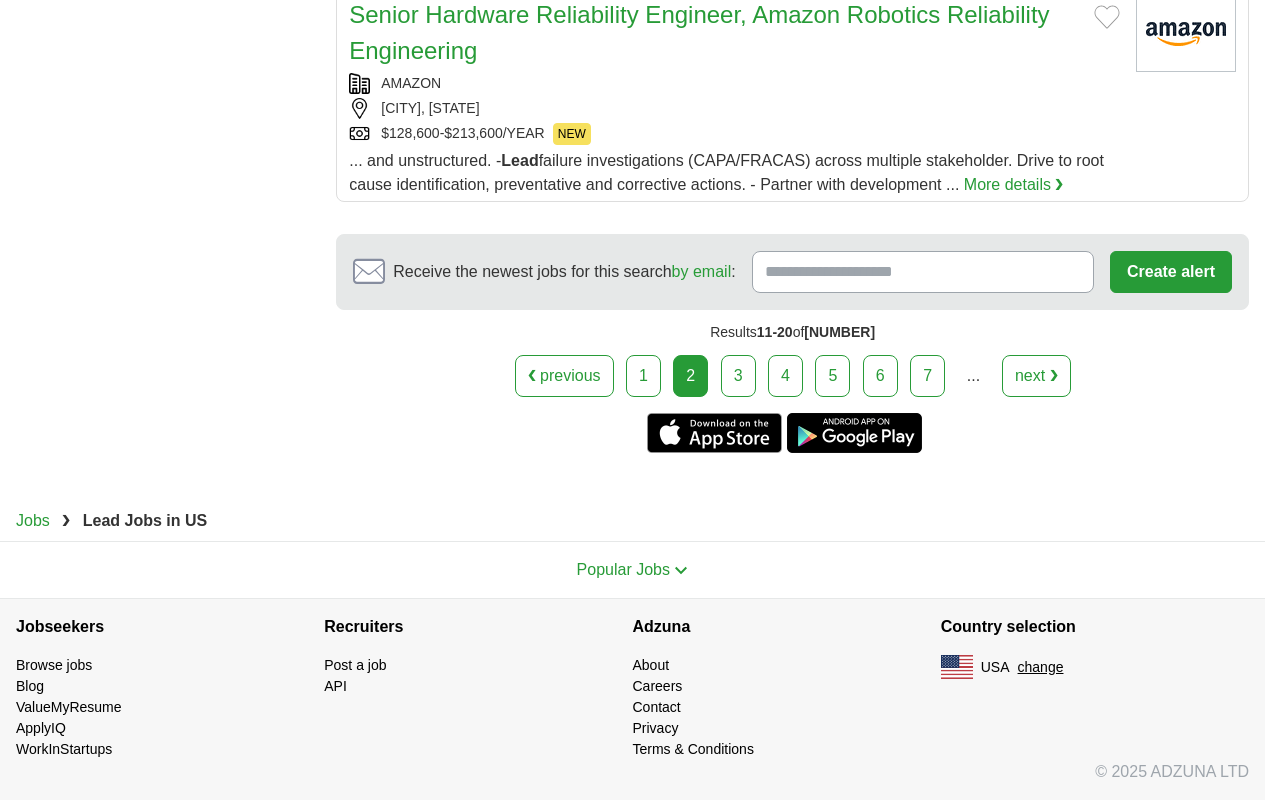 scroll, scrollTop: 0, scrollLeft: 0, axis: both 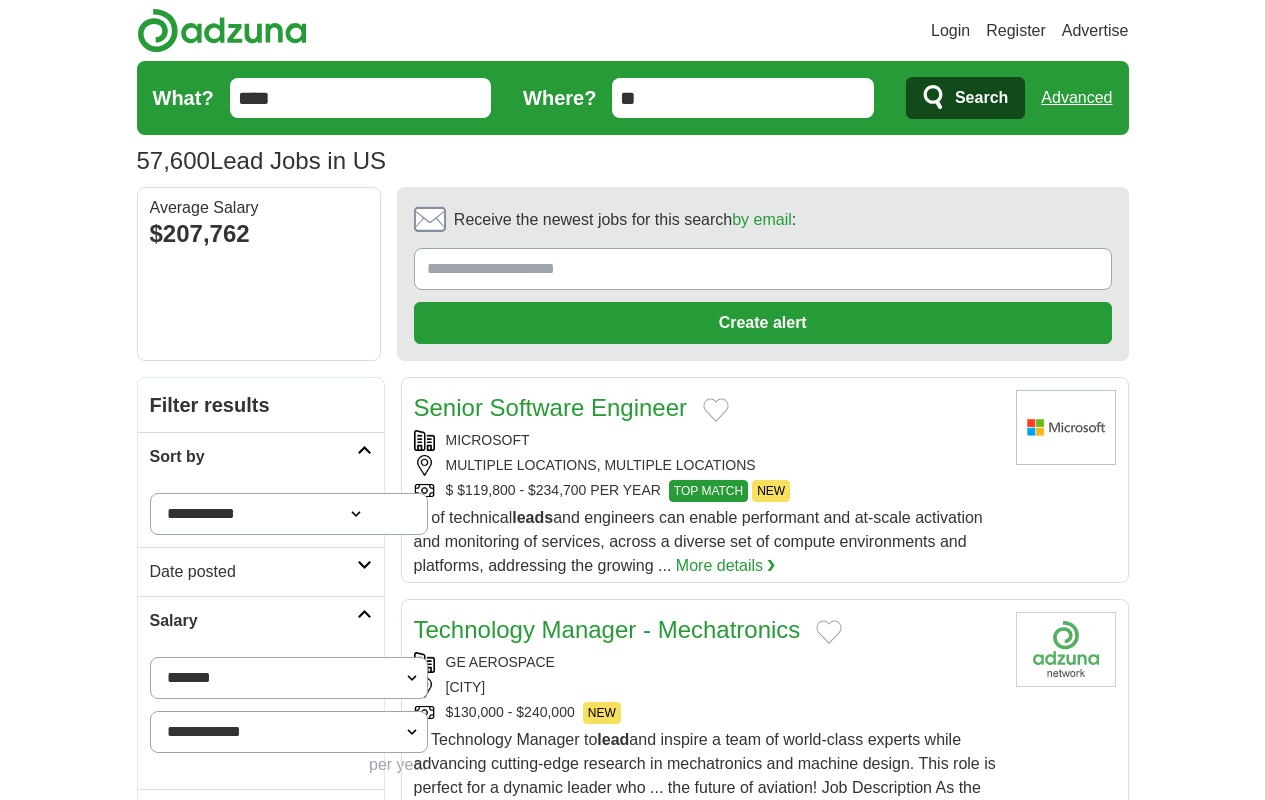 click on "next ❯" at bounding box center [1008, 3564] 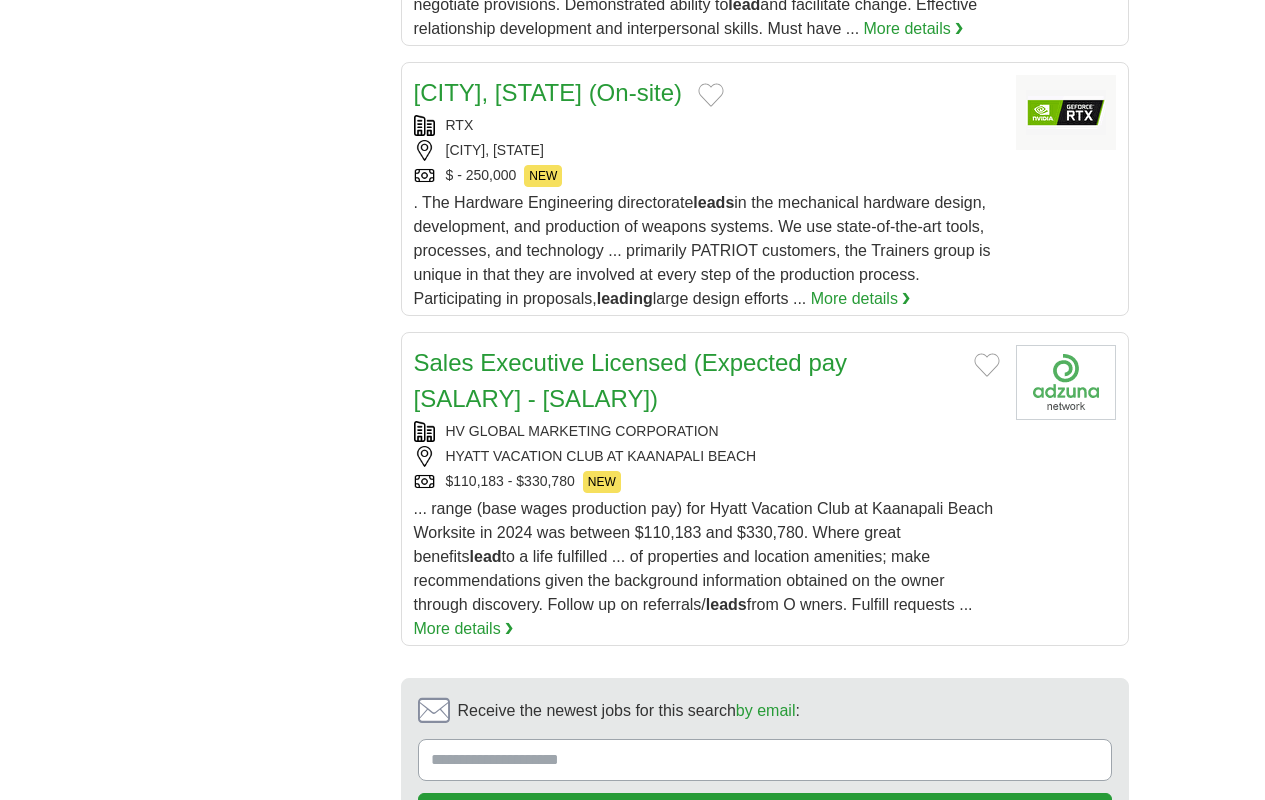 scroll, scrollTop: 0, scrollLeft: 0, axis: both 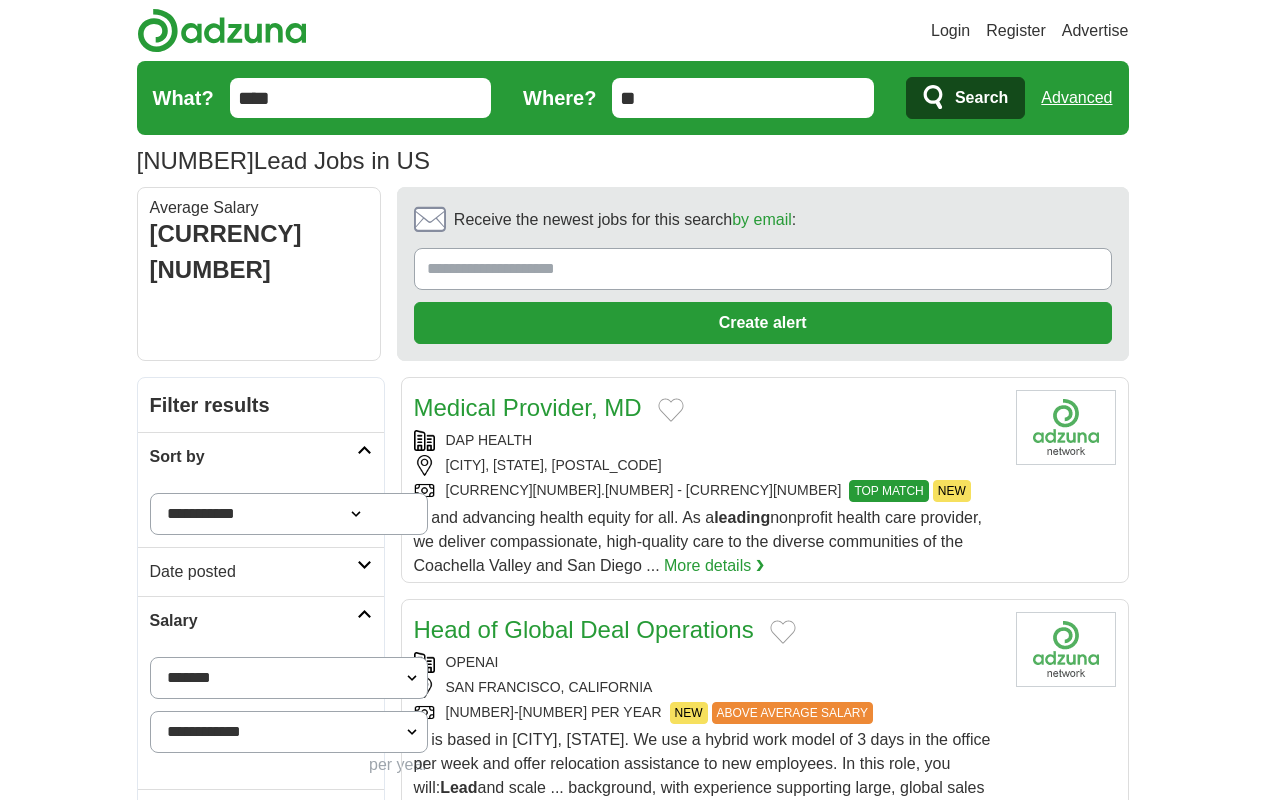 click on "next ❯" at bounding box center [1008, 3342] 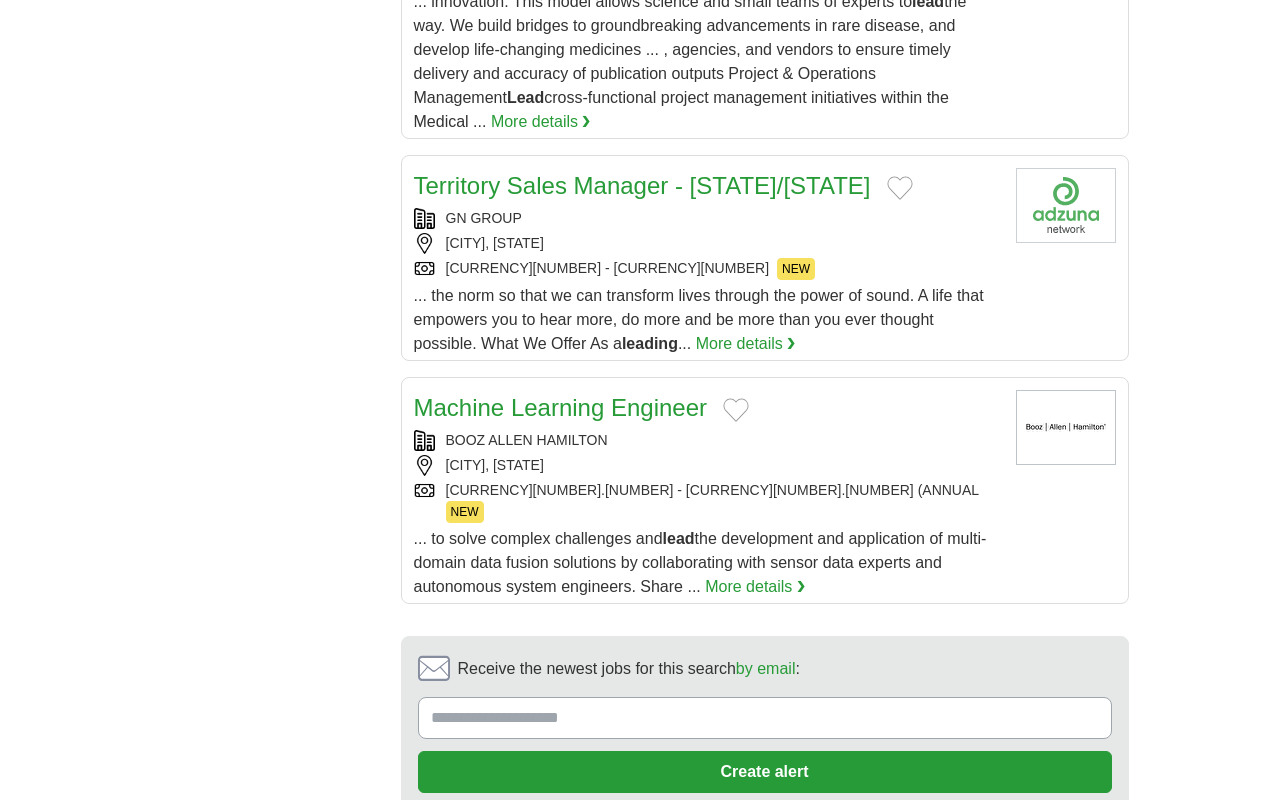 scroll, scrollTop: 0, scrollLeft: 0, axis: both 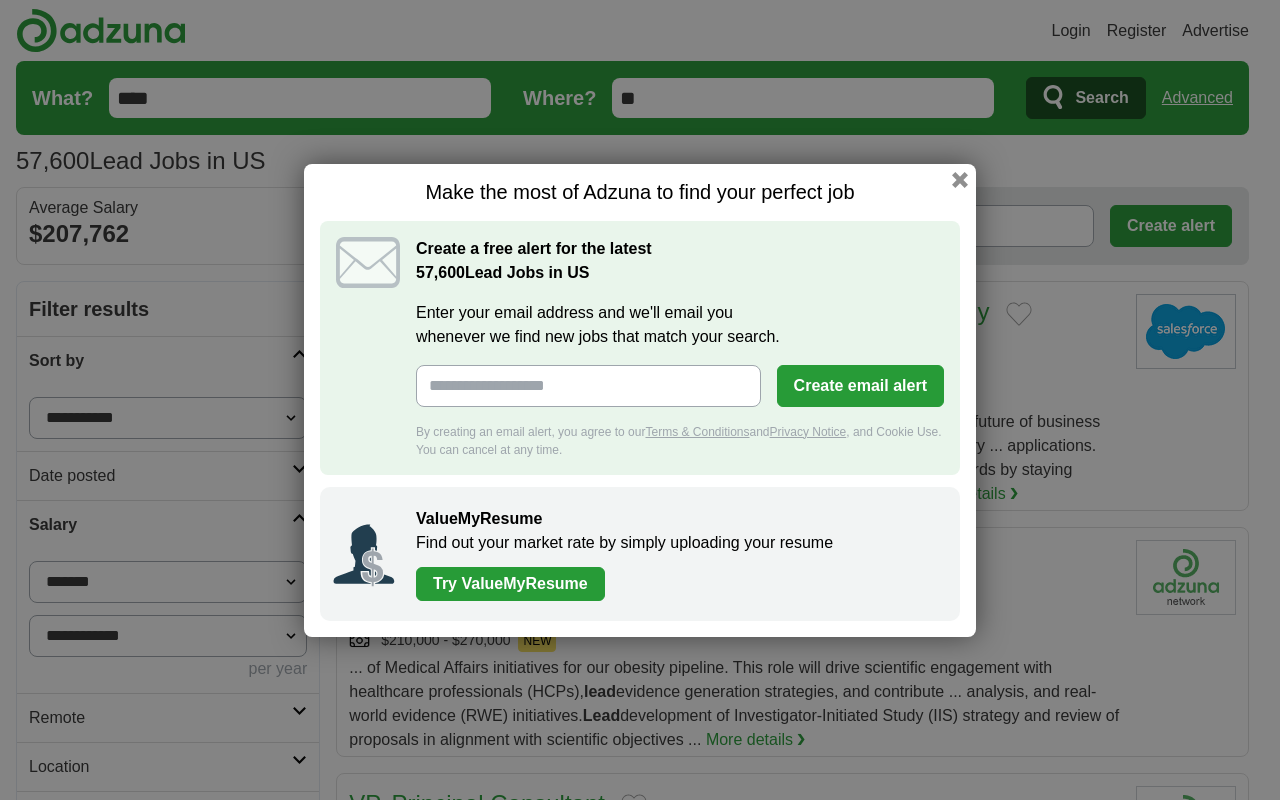 click on "next ❯" at bounding box center (1060, 2902) 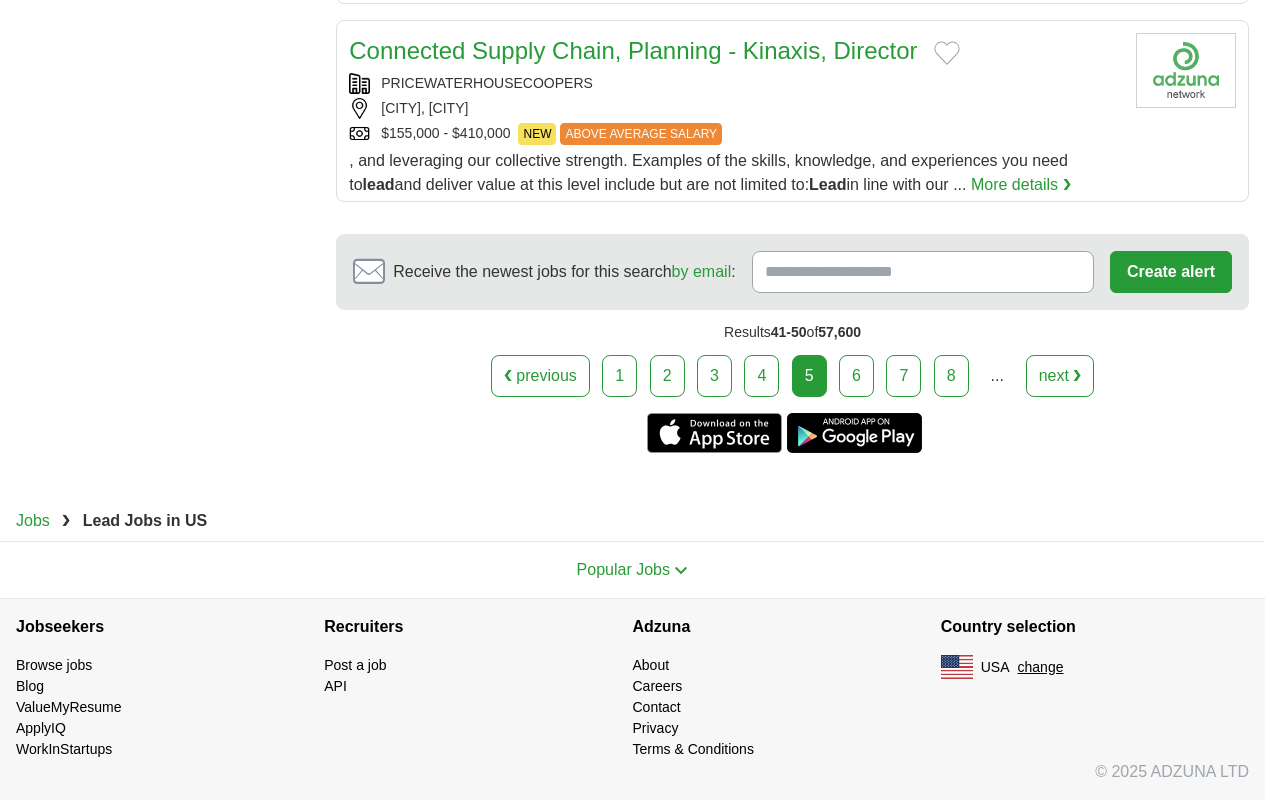 scroll, scrollTop: 0, scrollLeft: 0, axis: both 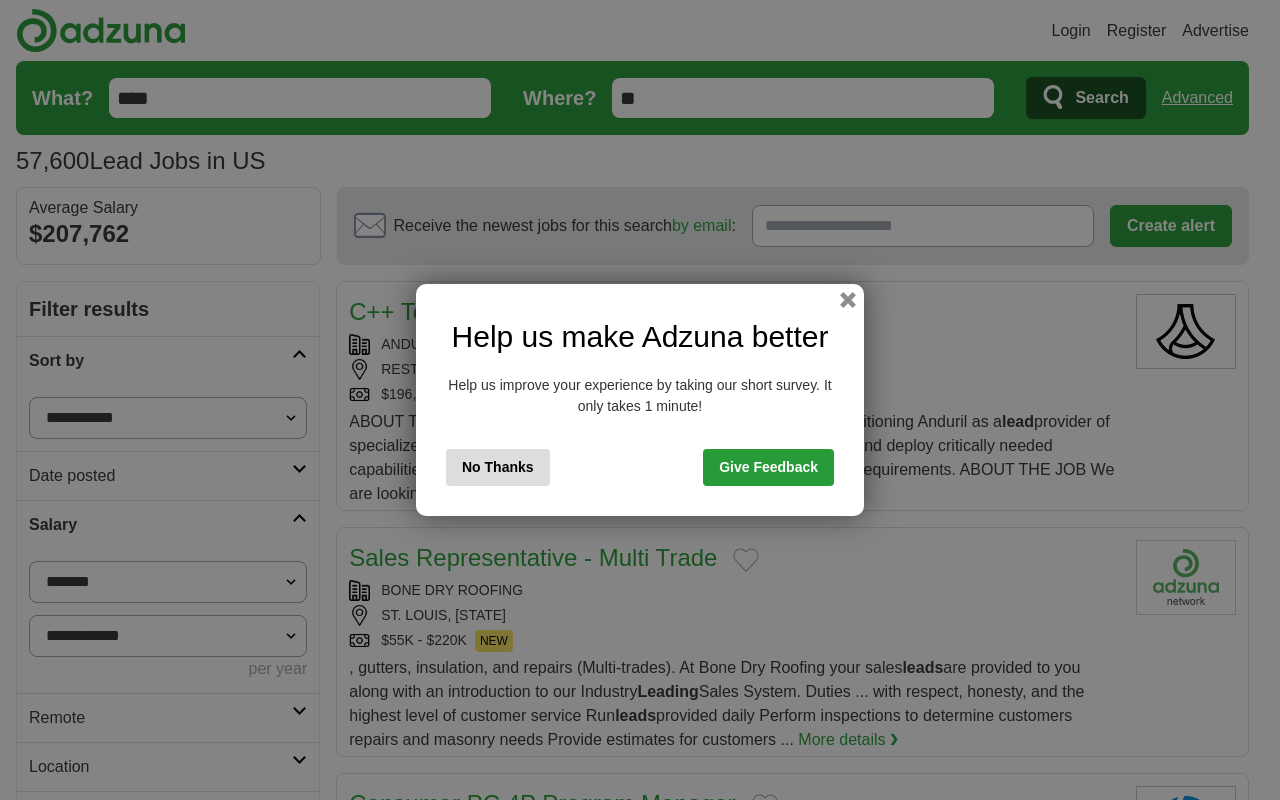click on "next ❯" at bounding box center [1083, 2938] 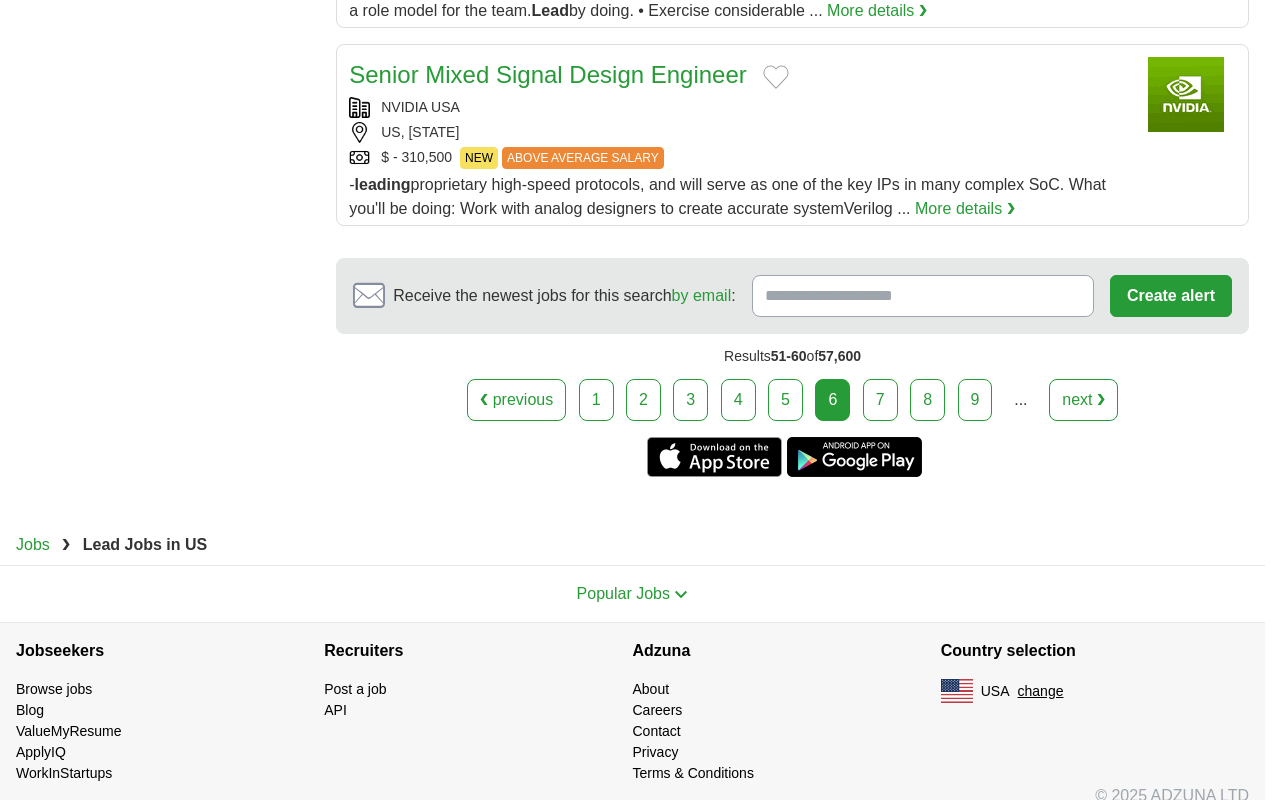 scroll, scrollTop: 0, scrollLeft: 0, axis: both 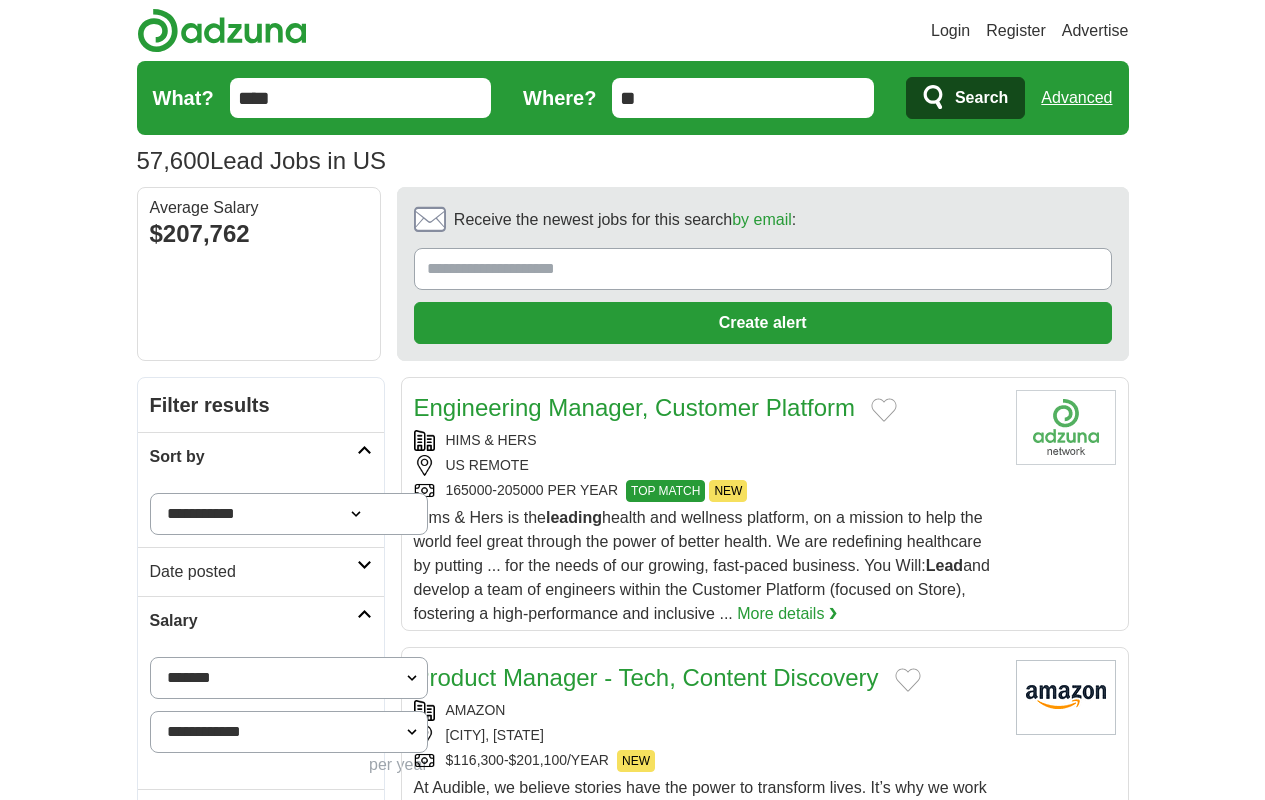 click on "next ❯" at bounding box center (1060, 3432) 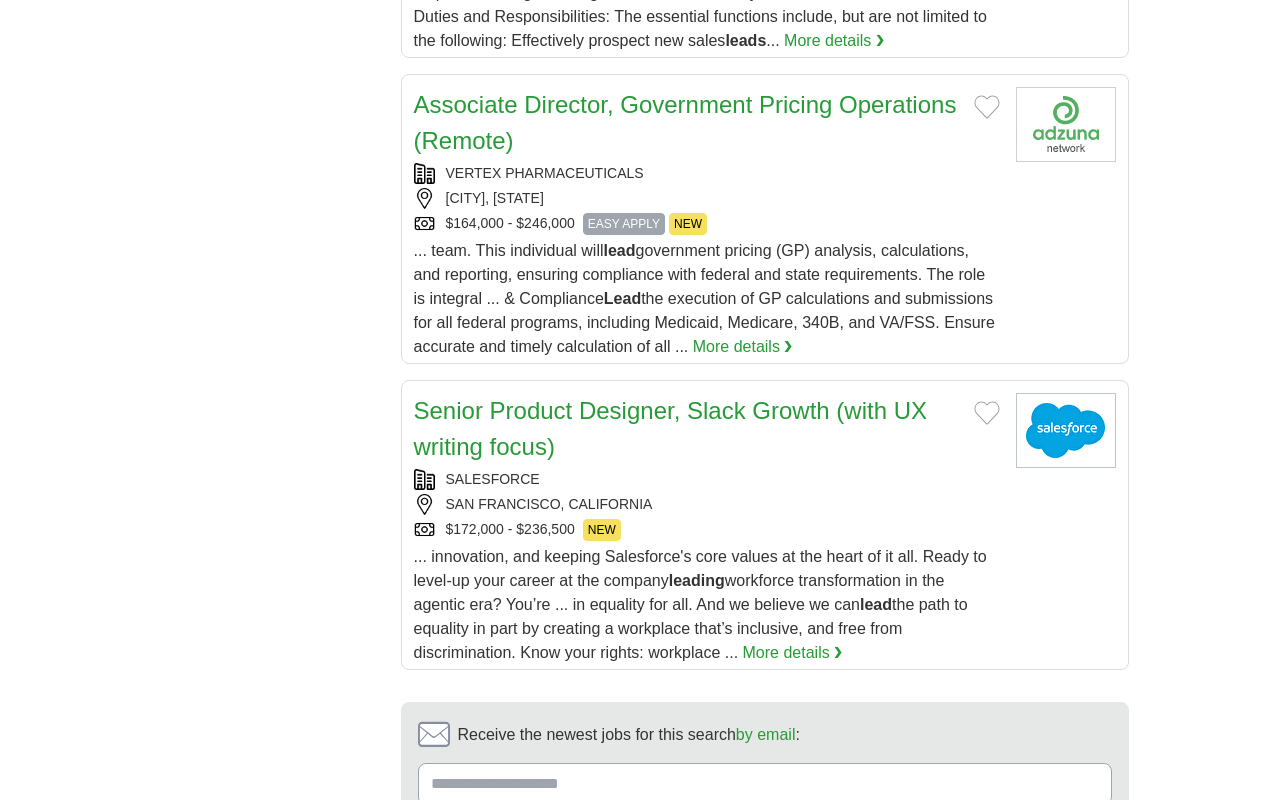 scroll, scrollTop: 0, scrollLeft: 0, axis: both 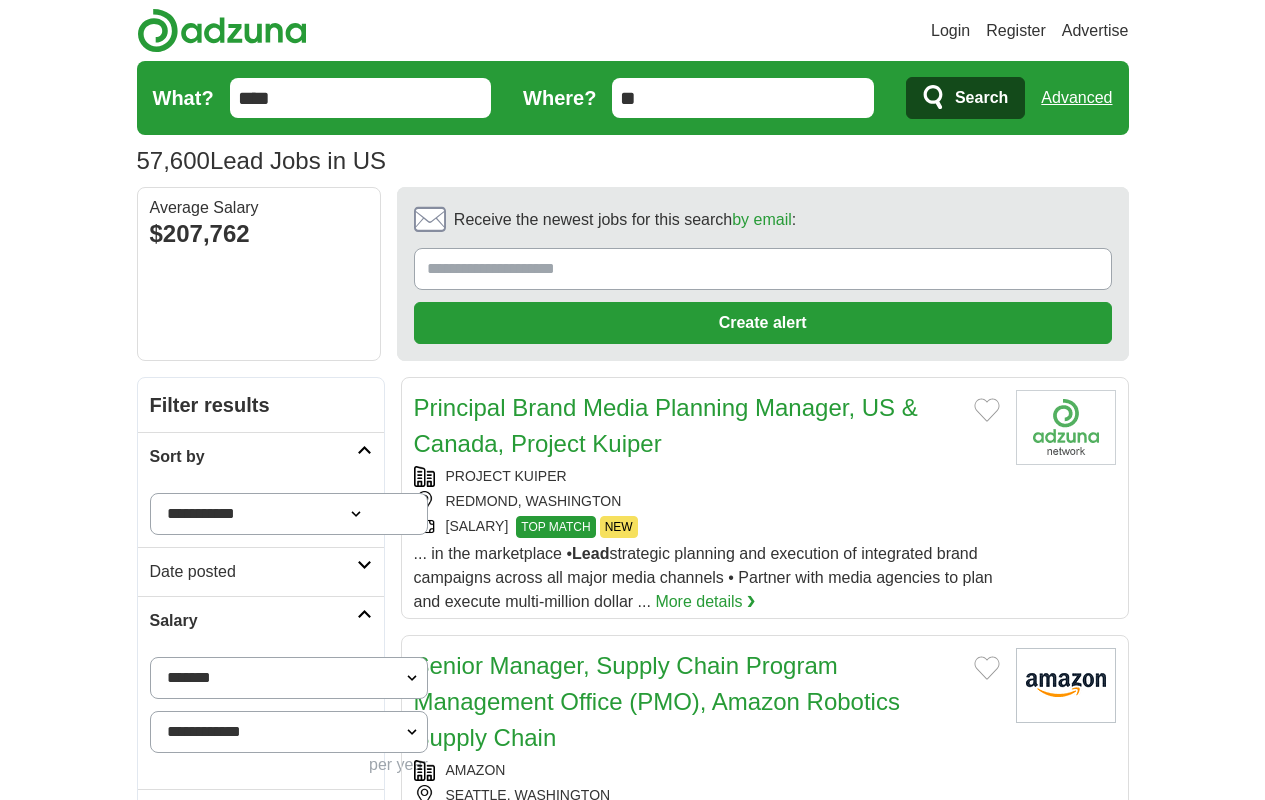 click on "next ❯" at bounding box center (1064, 3564) 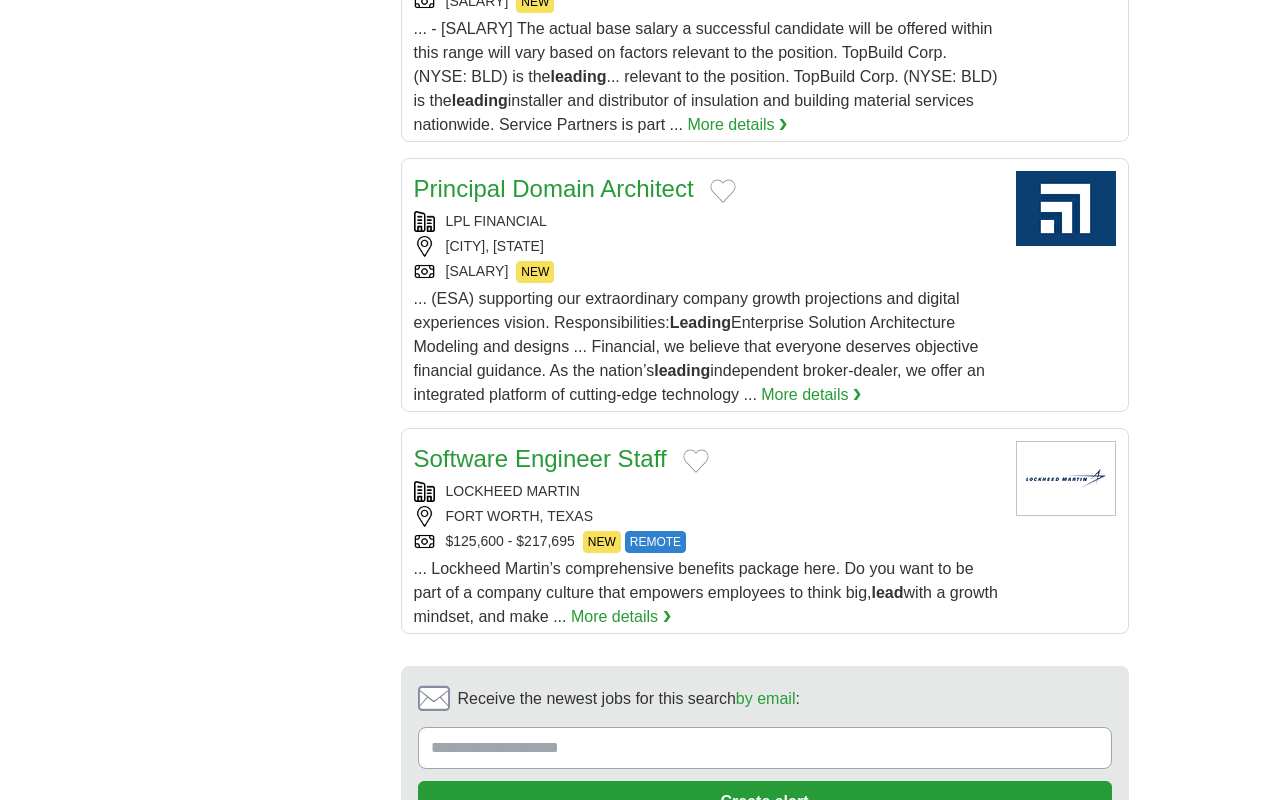 scroll, scrollTop: 0, scrollLeft: 0, axis: both 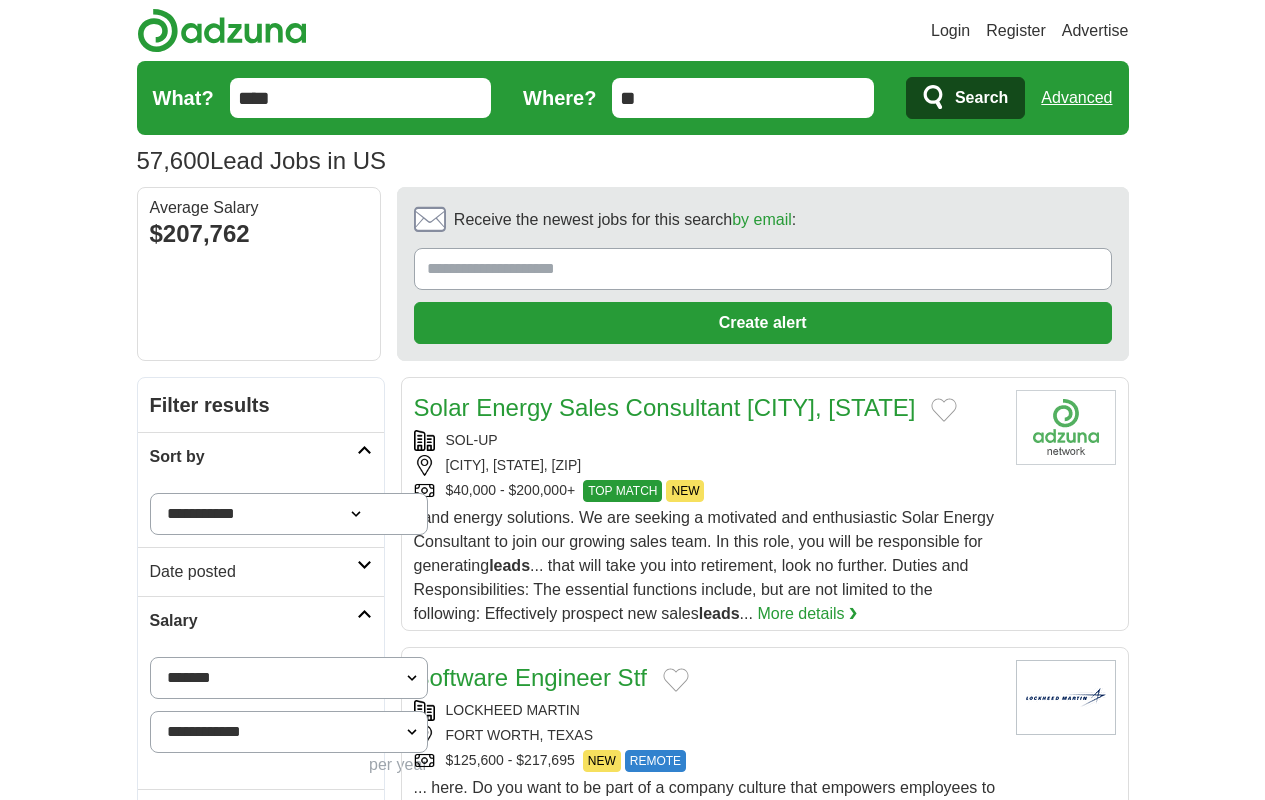 click on "next ❯" at bounding box center [1069, 3492] 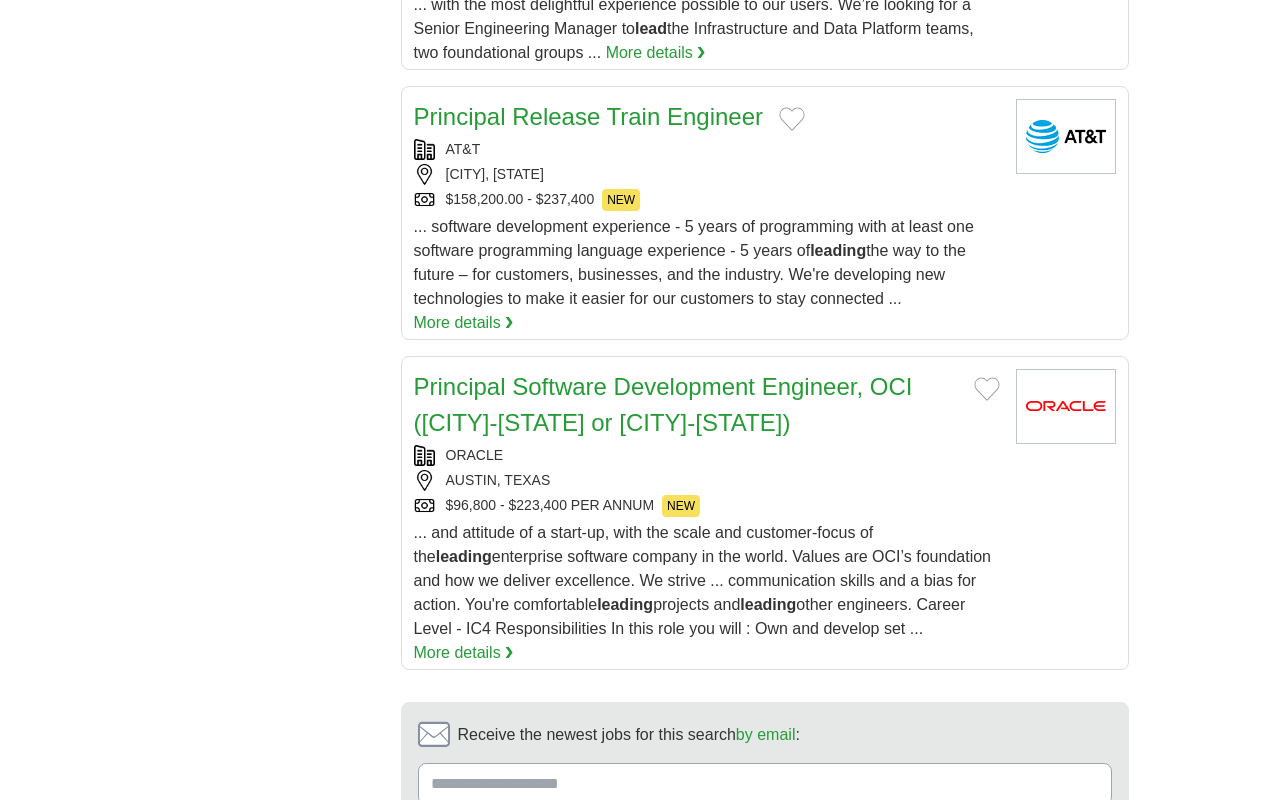 scroll, scrollTop: 0, scrollLeft: 0, axis: both 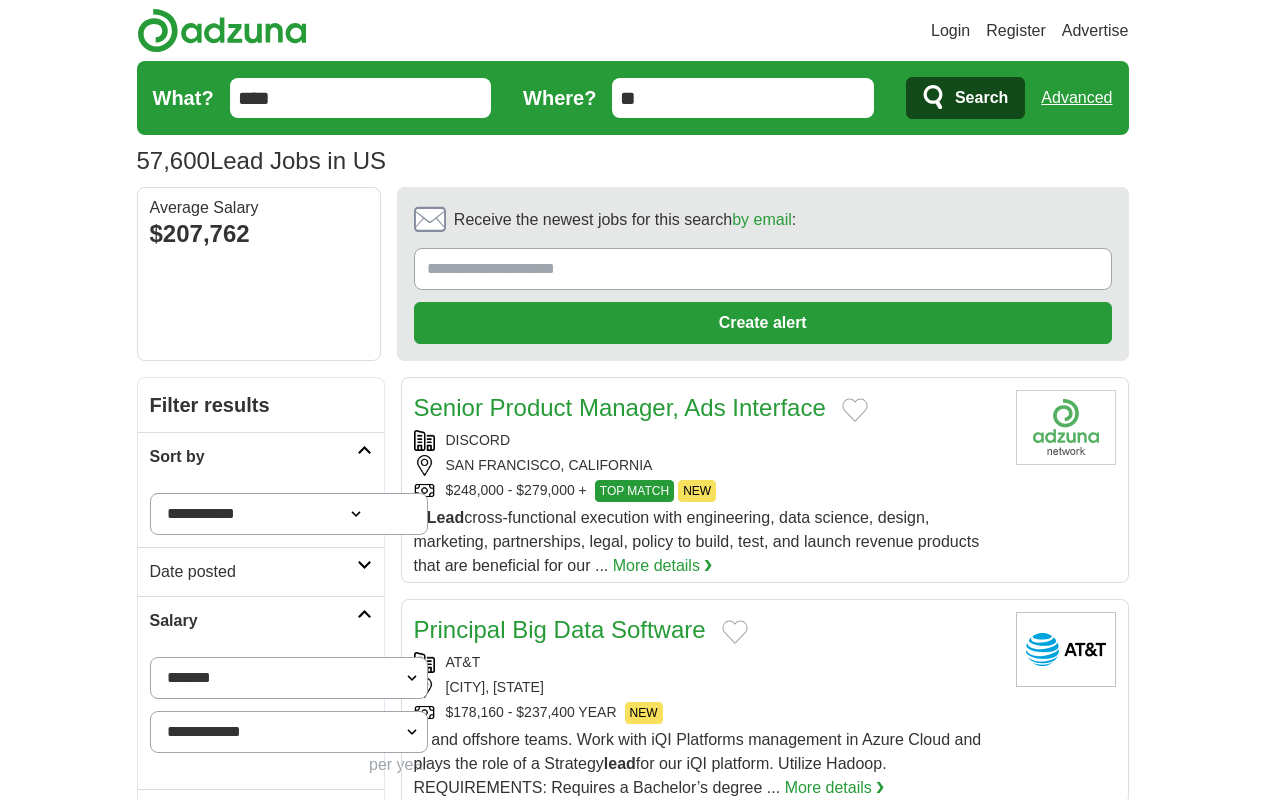 click on "next ❯" at bounding box center (1073, 3540) 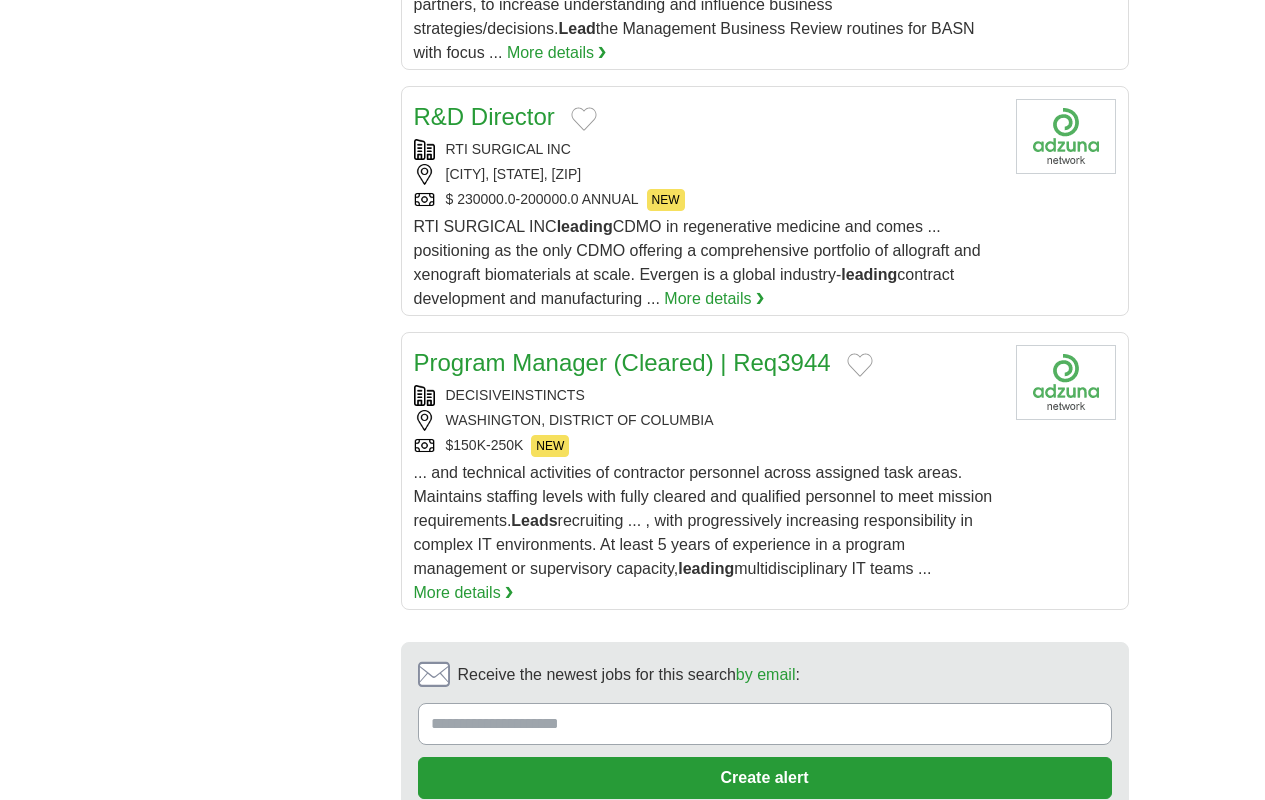 scroll, scrollTop: 0, scrollLeft: 0, axis: both 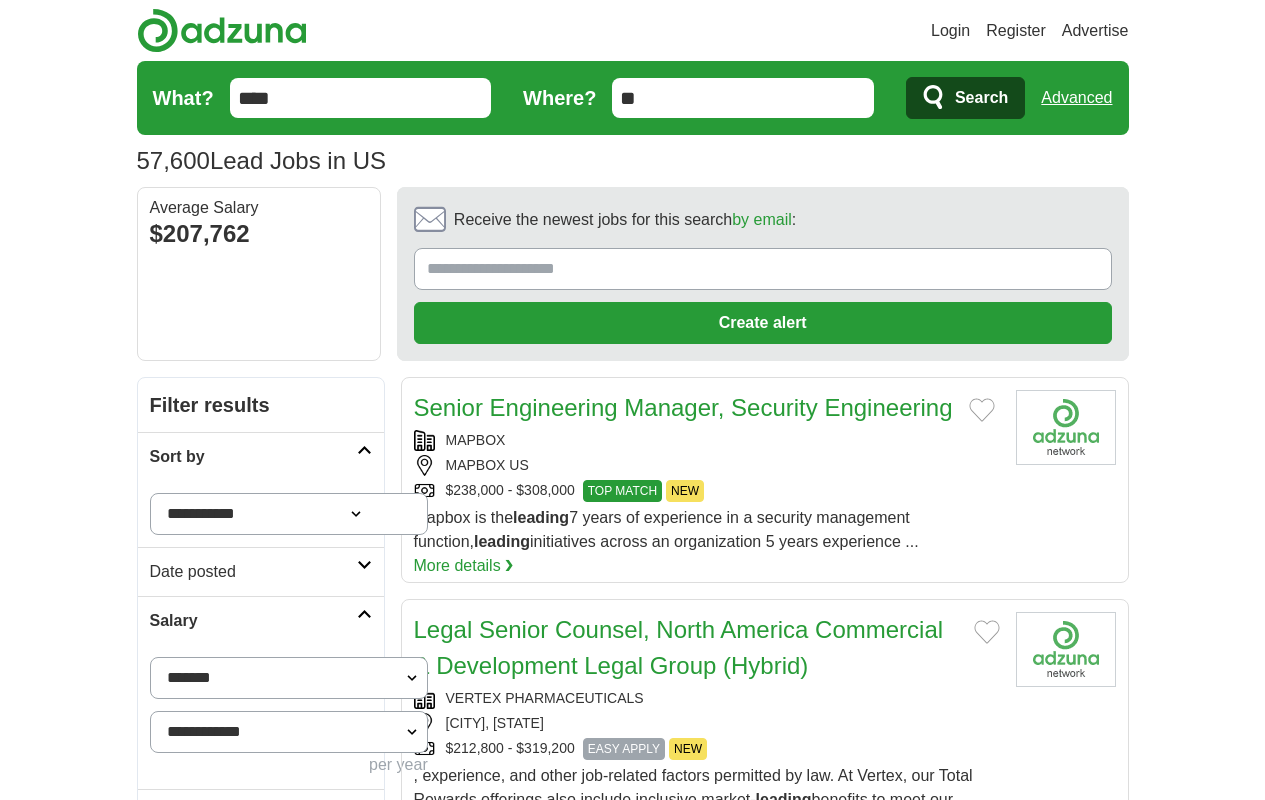 click on "next ❯" at bounding box center (1077, 3372) 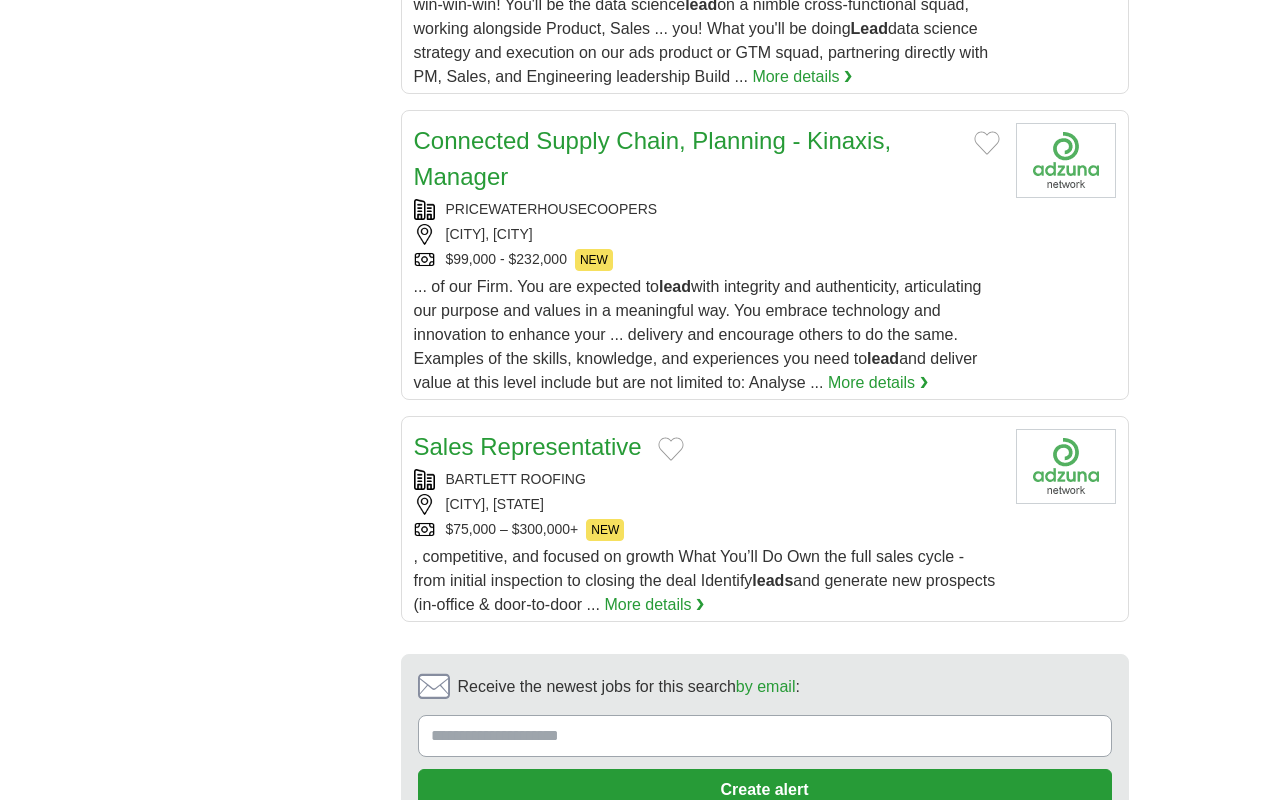 scroll, scrollTop: 0, scrollLeft: 0, axis: both 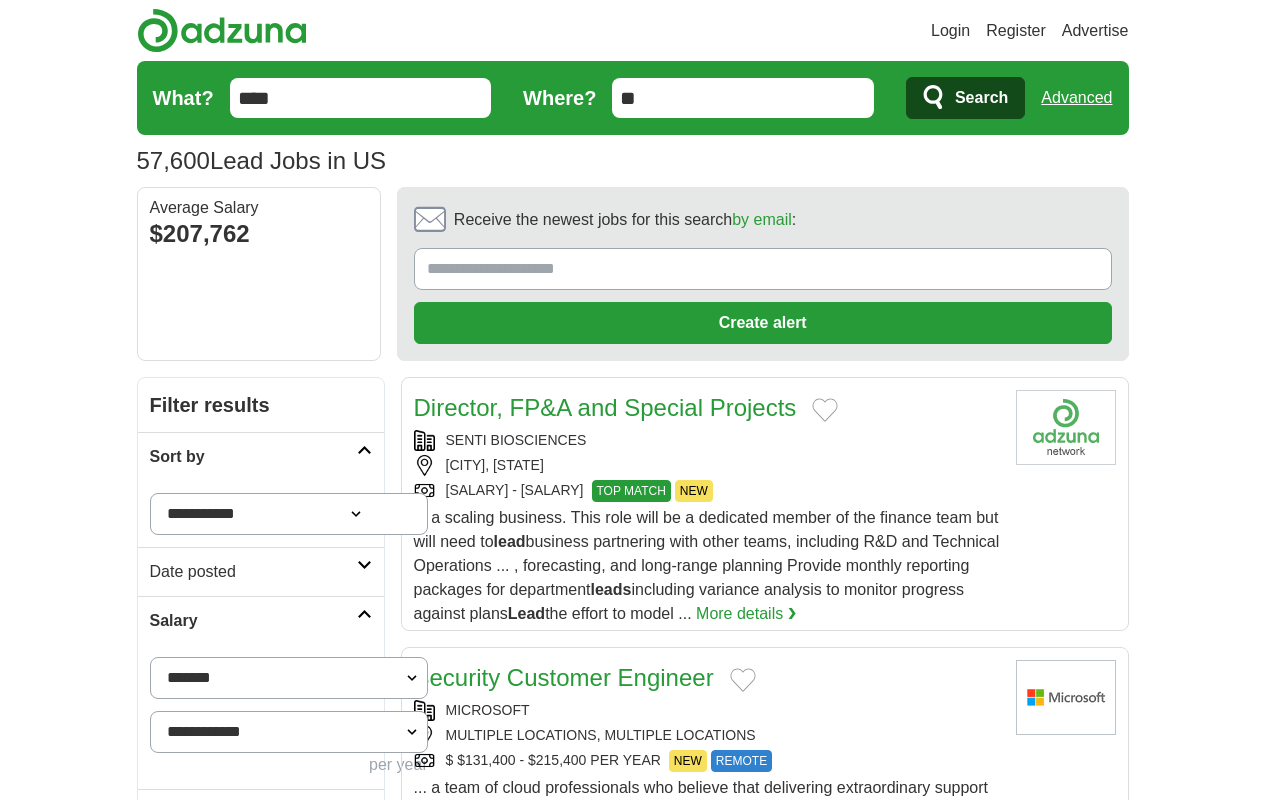 click on "next ❯" at bounding box center (766, 3438) 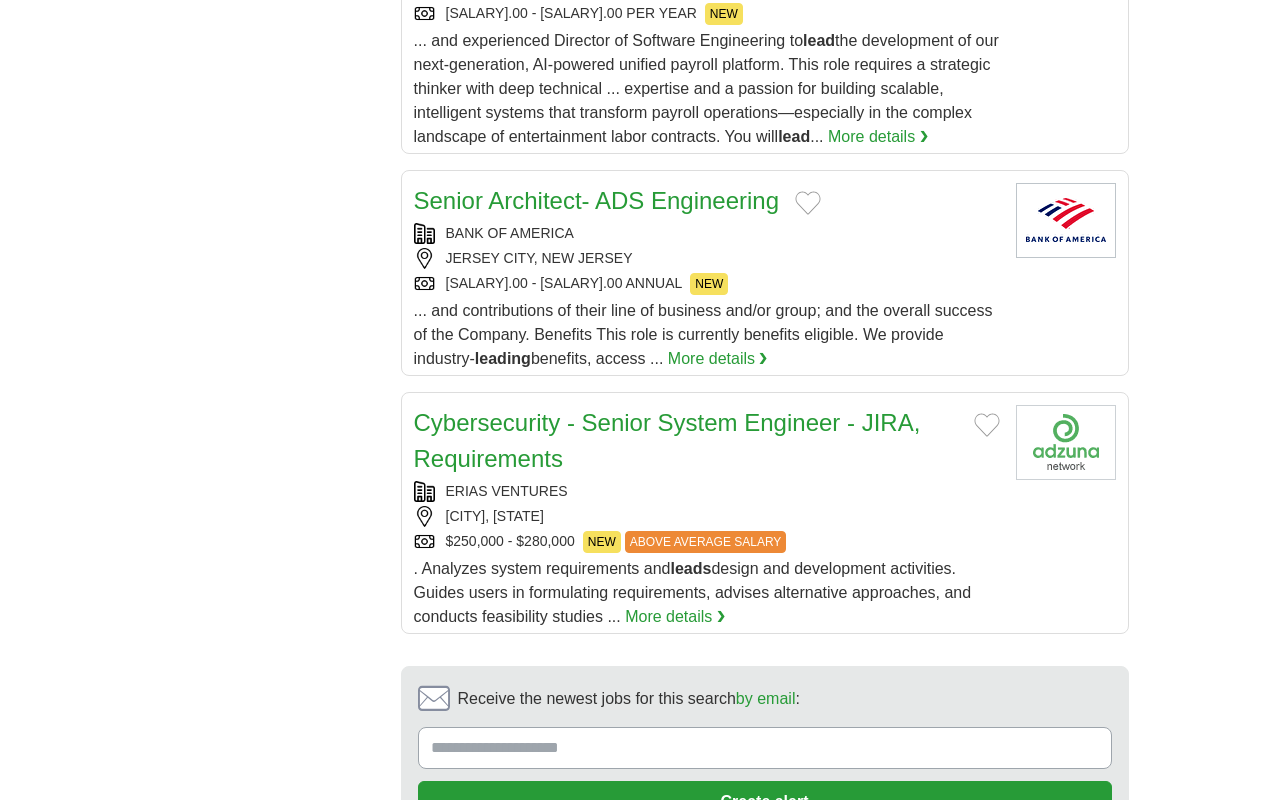 scroll, scrollTop: 0, scrollLeft: 0, axis: both 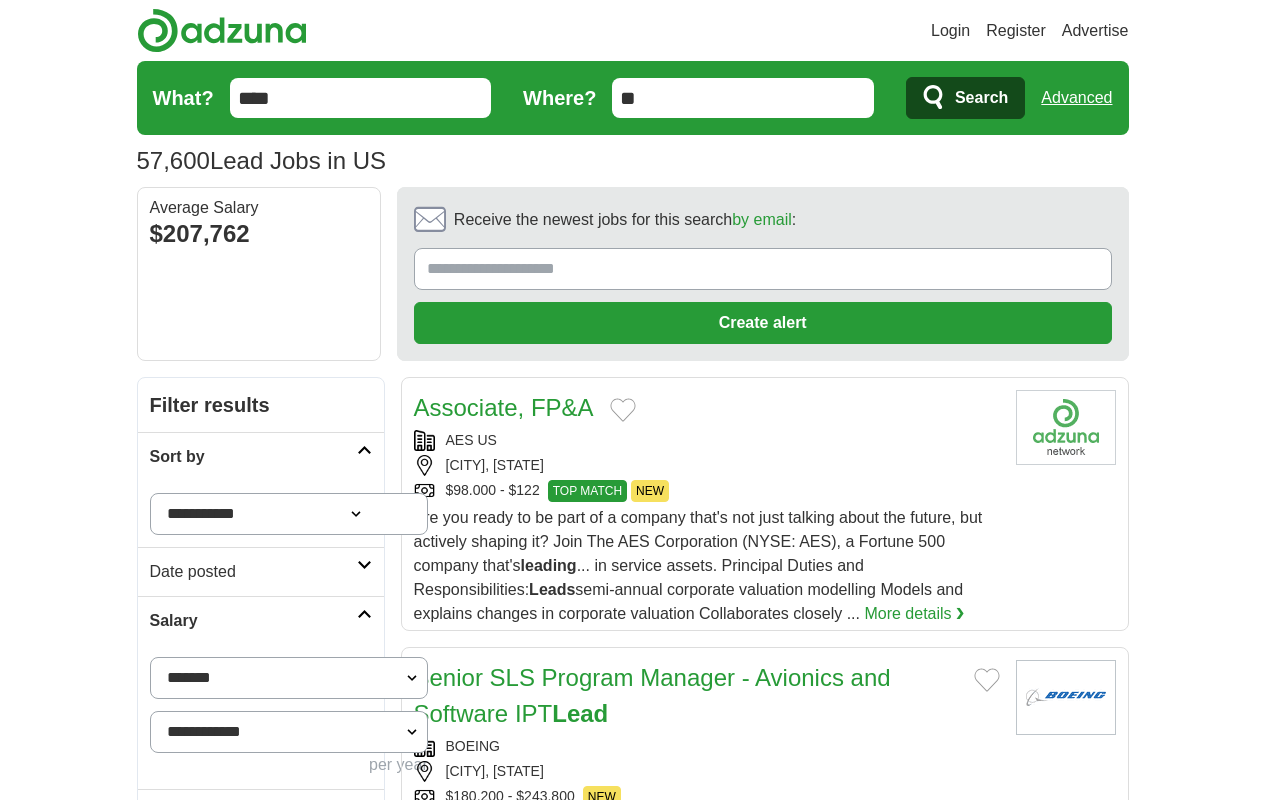 click on "next ❯" at bounding box center [766, 3606] 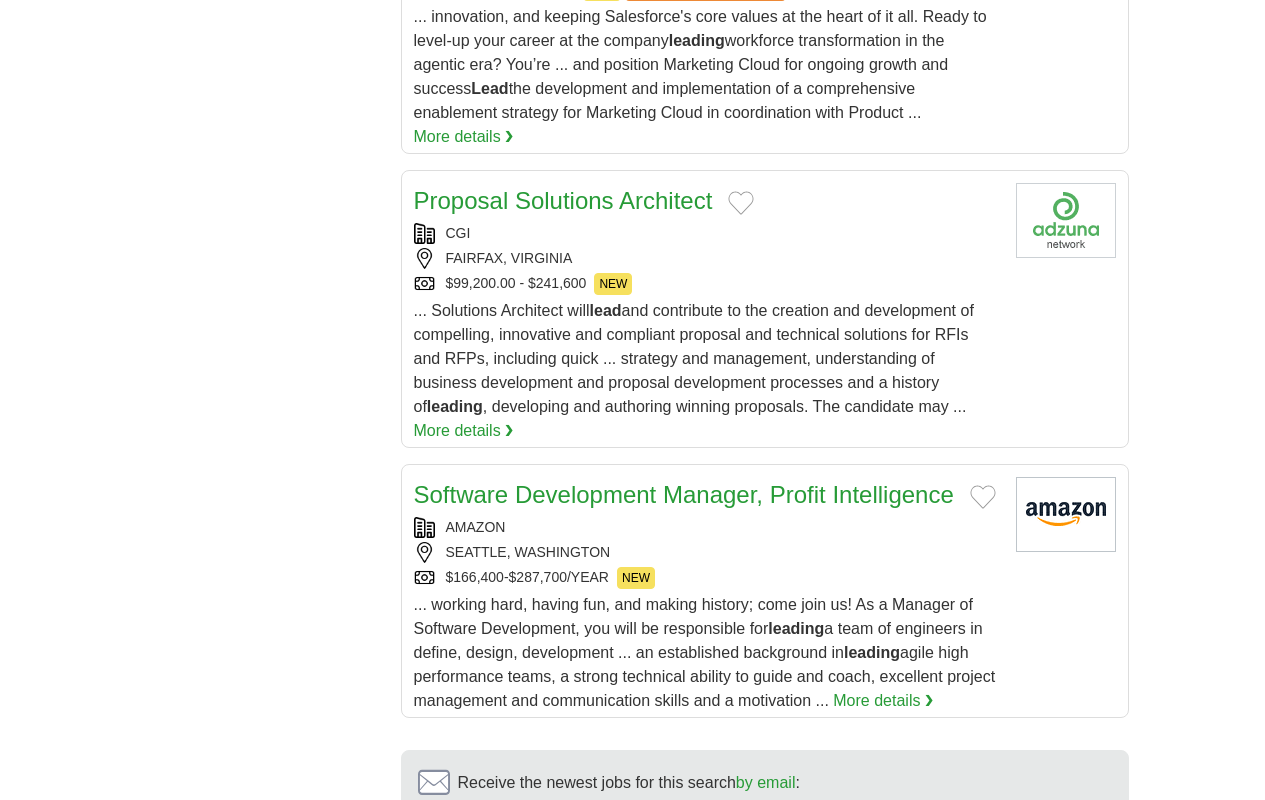 scroll, scrollTop: 0, scrollLeft: 0, axis: both 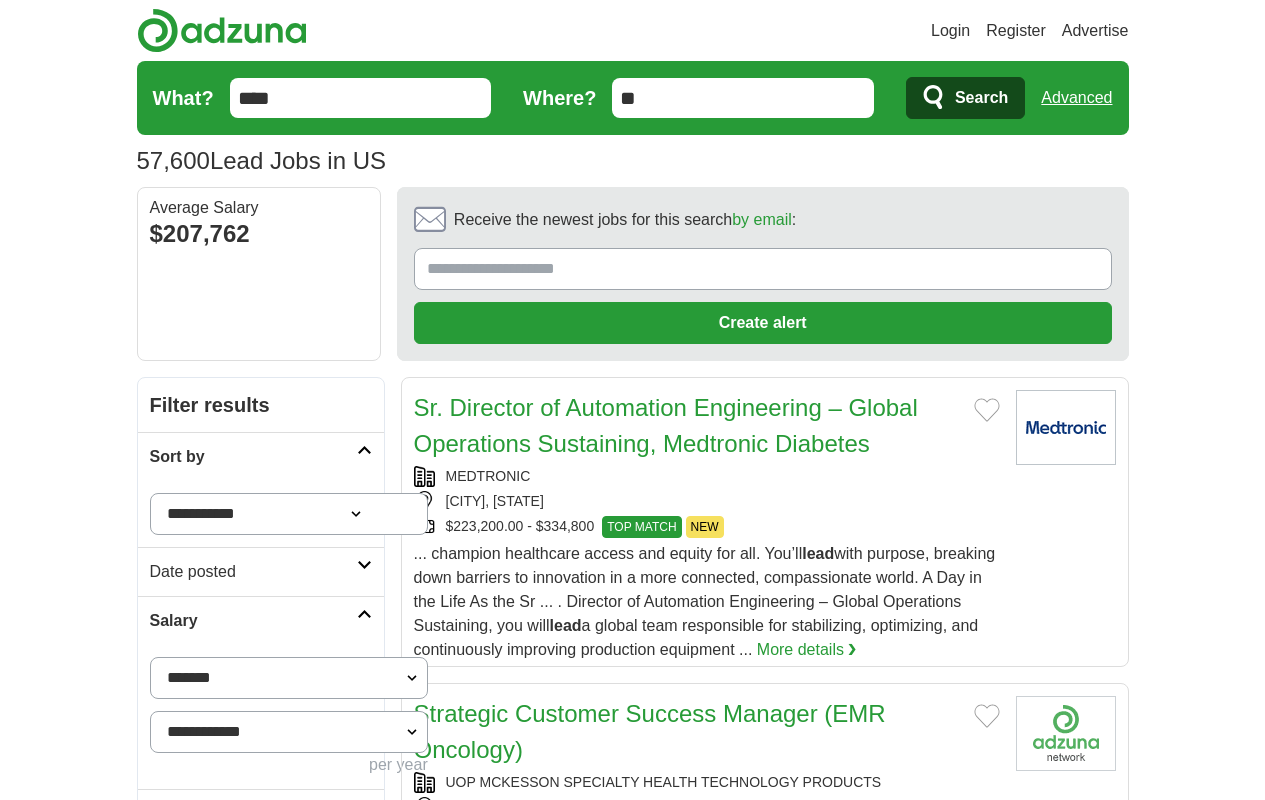 click on "next ❯" at bounding box center (766, 3510) 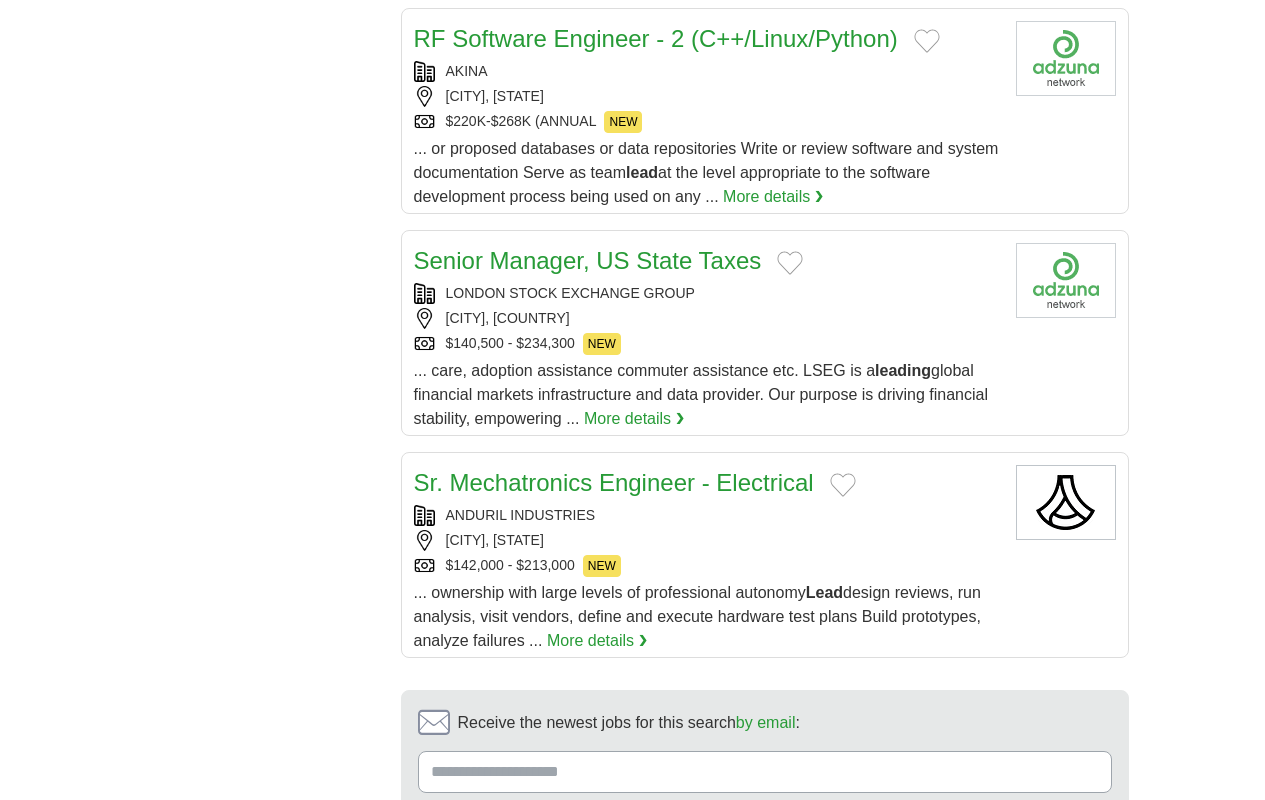 scroll, scrollTop: 0, scrollLeft: 0, axis: both 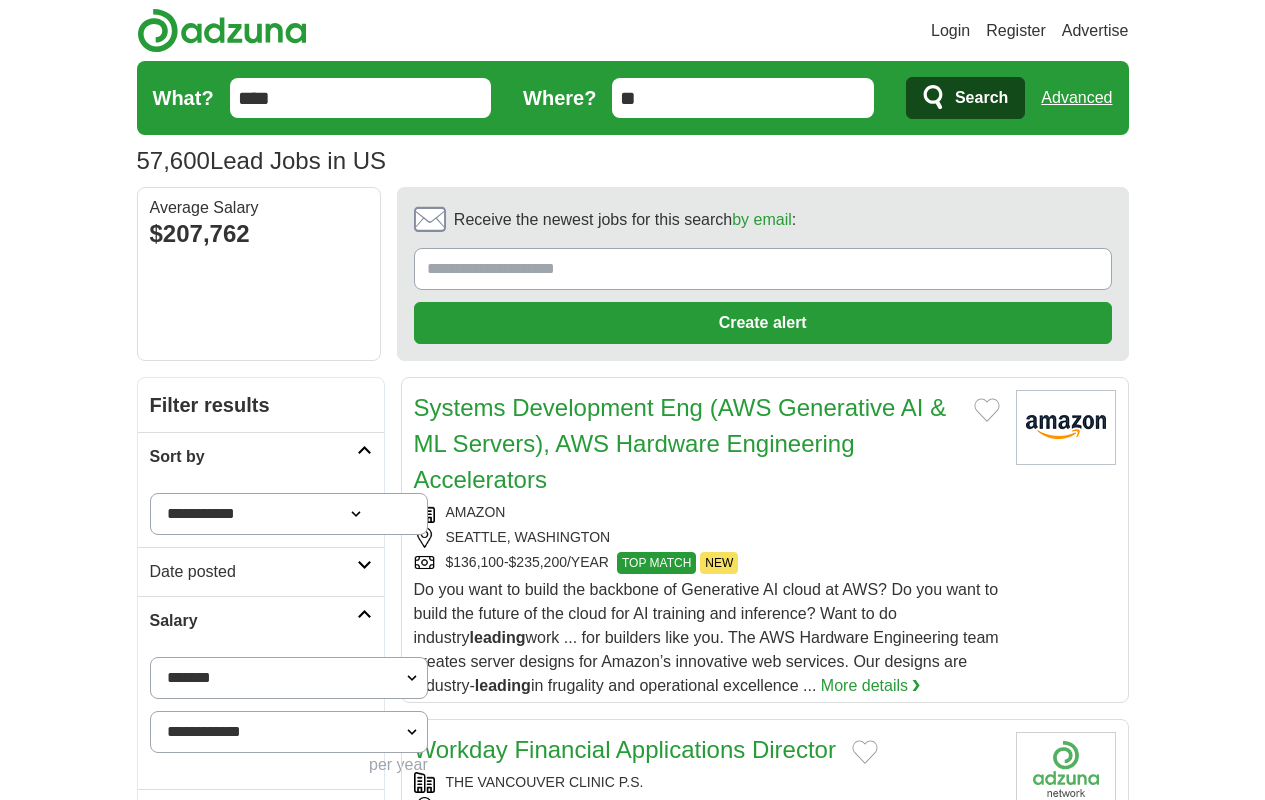 click on "next ❯" at bounding box center [766, 3630] 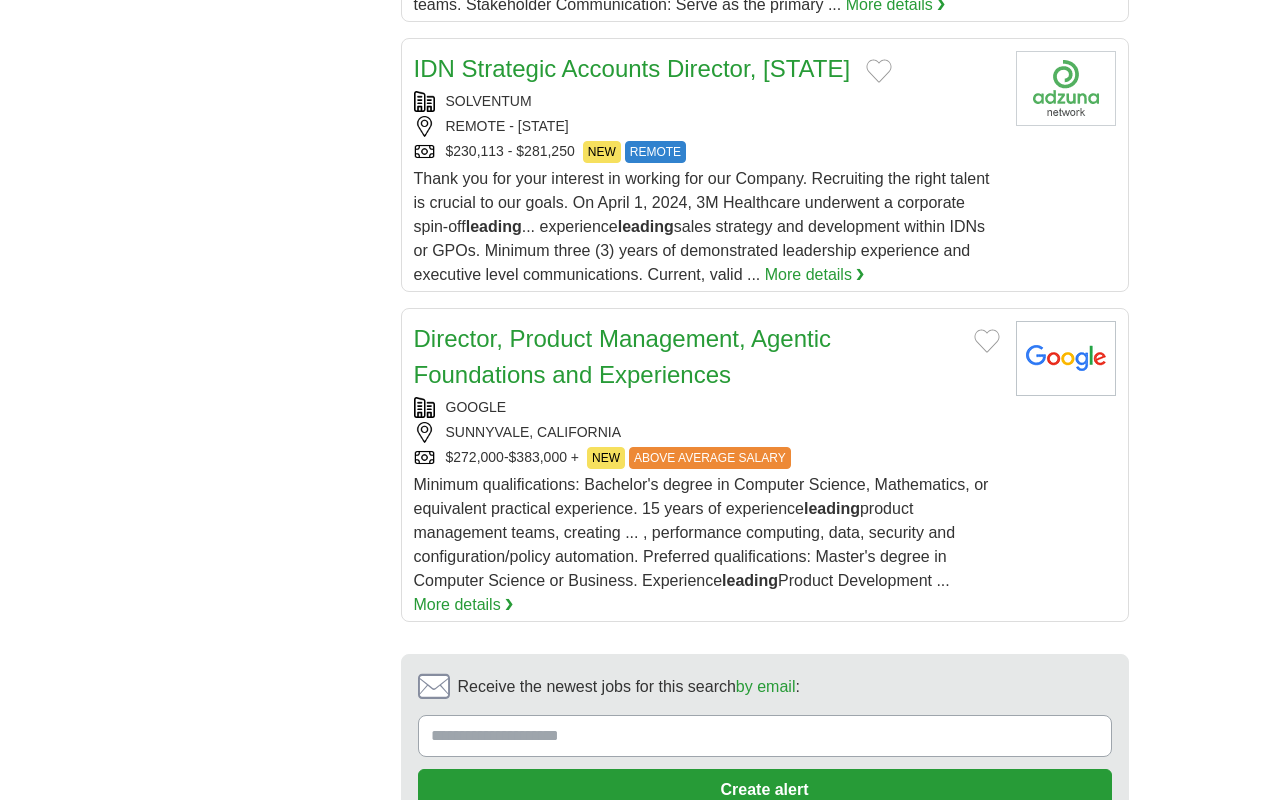 scroll, scrollTop: 0, scrollLeft: 0, axis: both 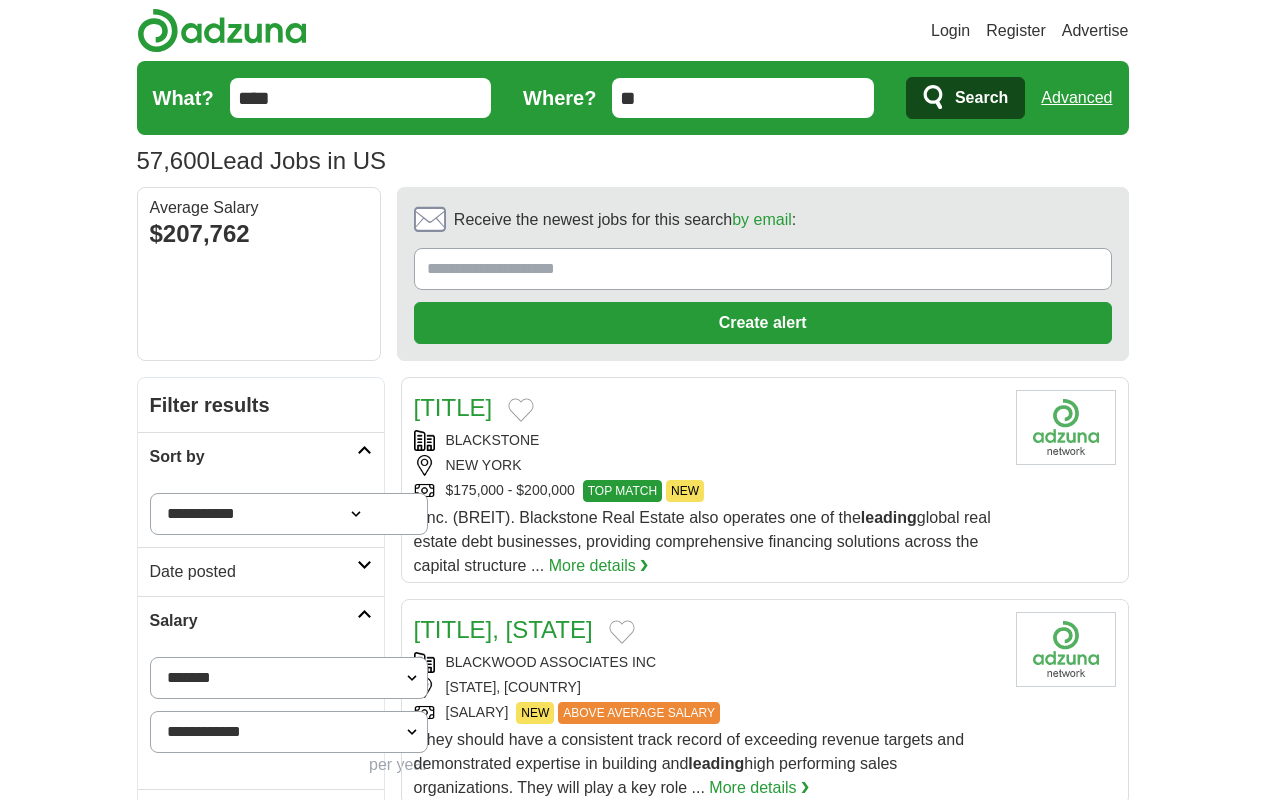 click on "next ❯" at bounding box center [766, 3198] 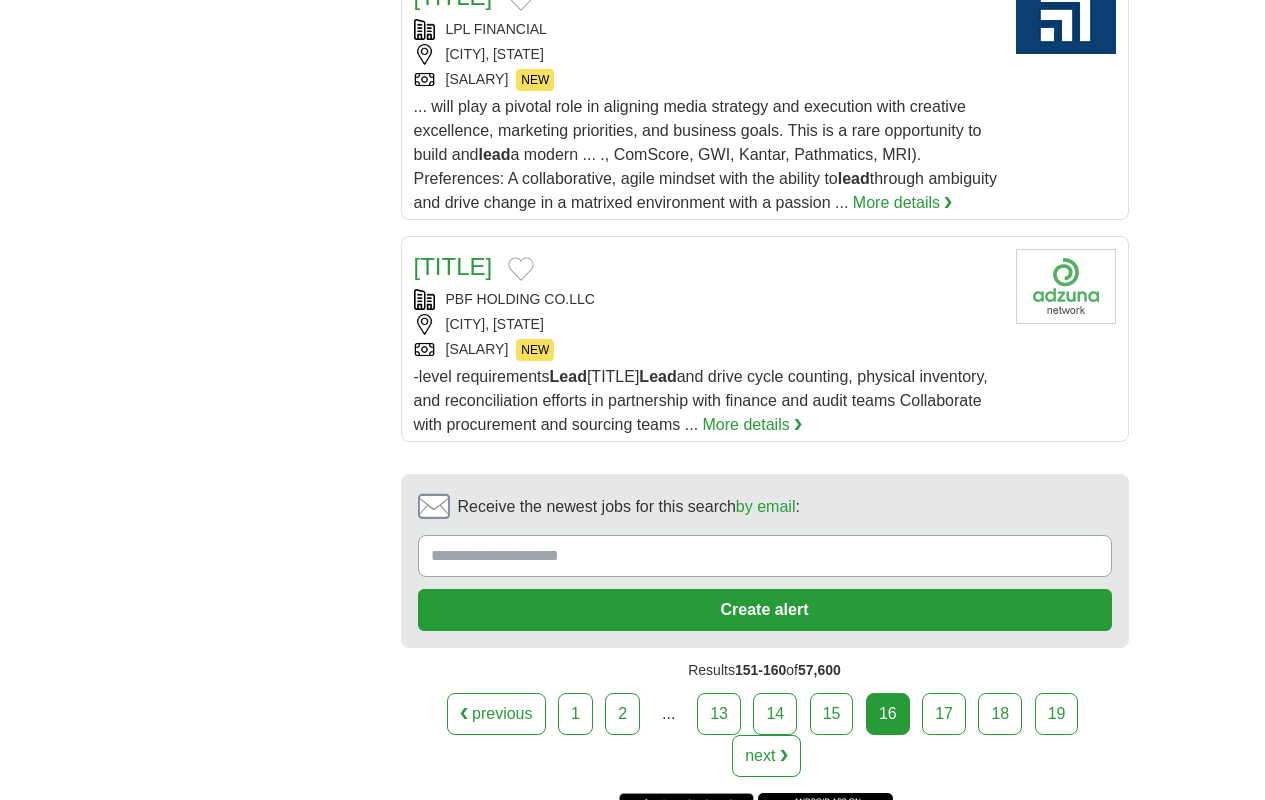 scroll, scrollTop: 0, scrollLeft: 0, axis: both 